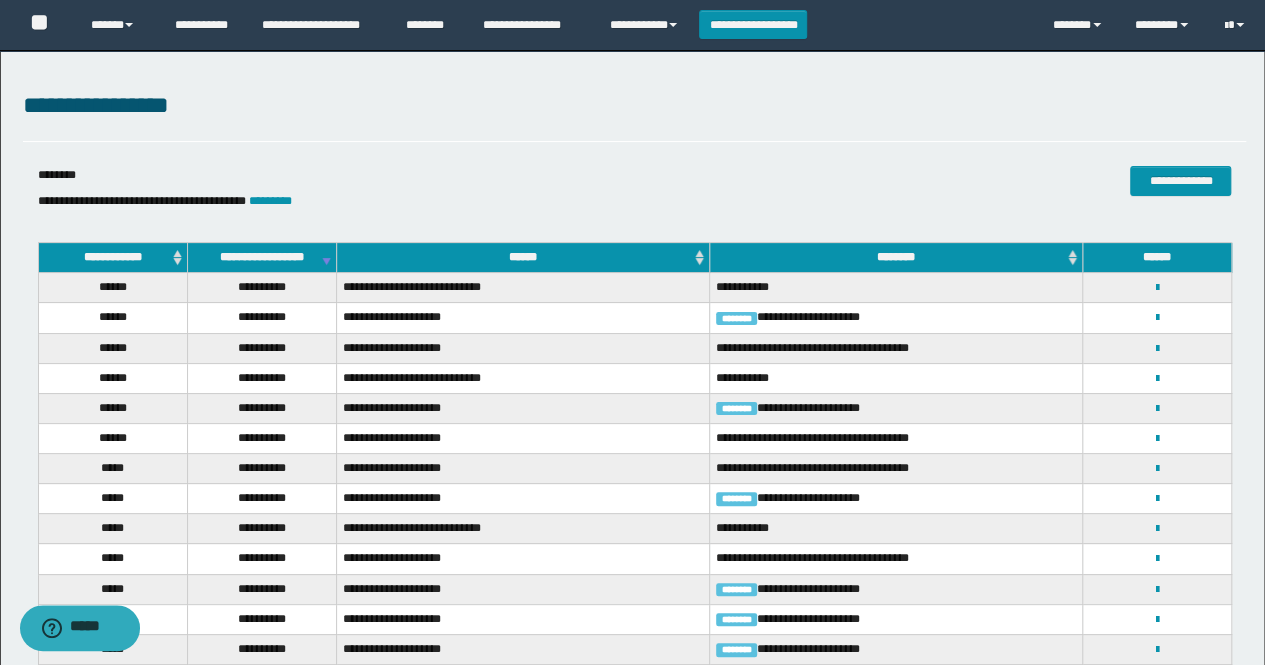 scroll, scrollTop: 0, scrollLeft: 0, axis: both 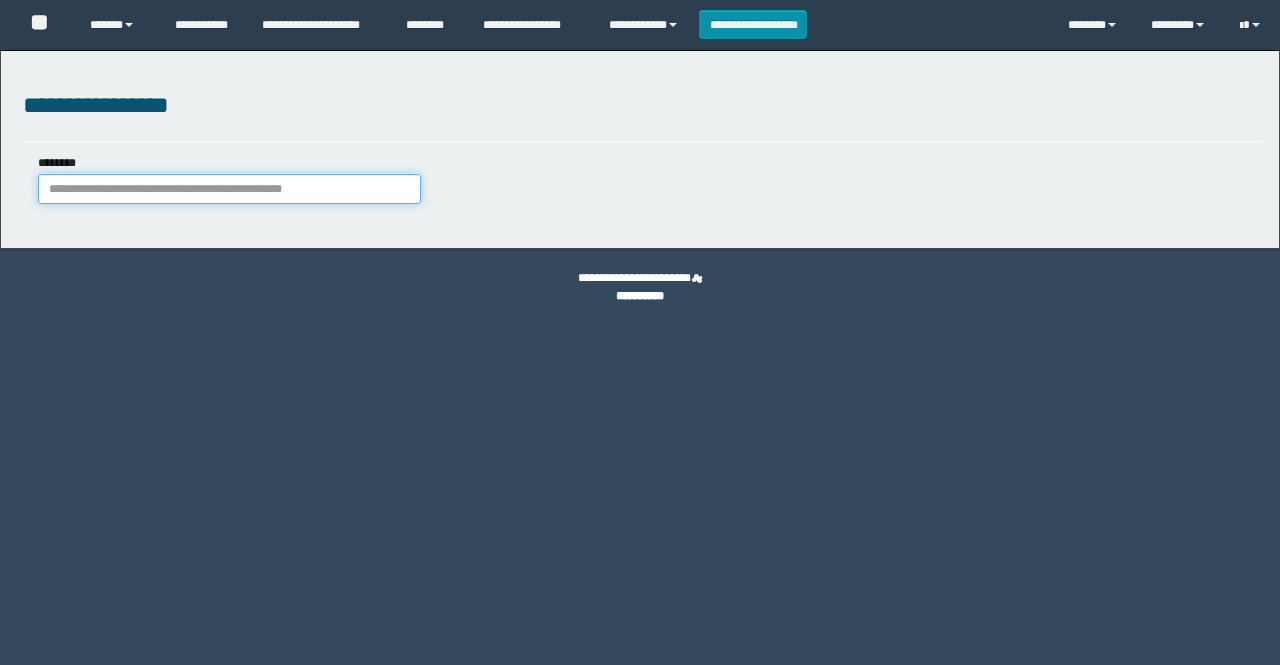 click on "********" at bounding box center [229, 189] 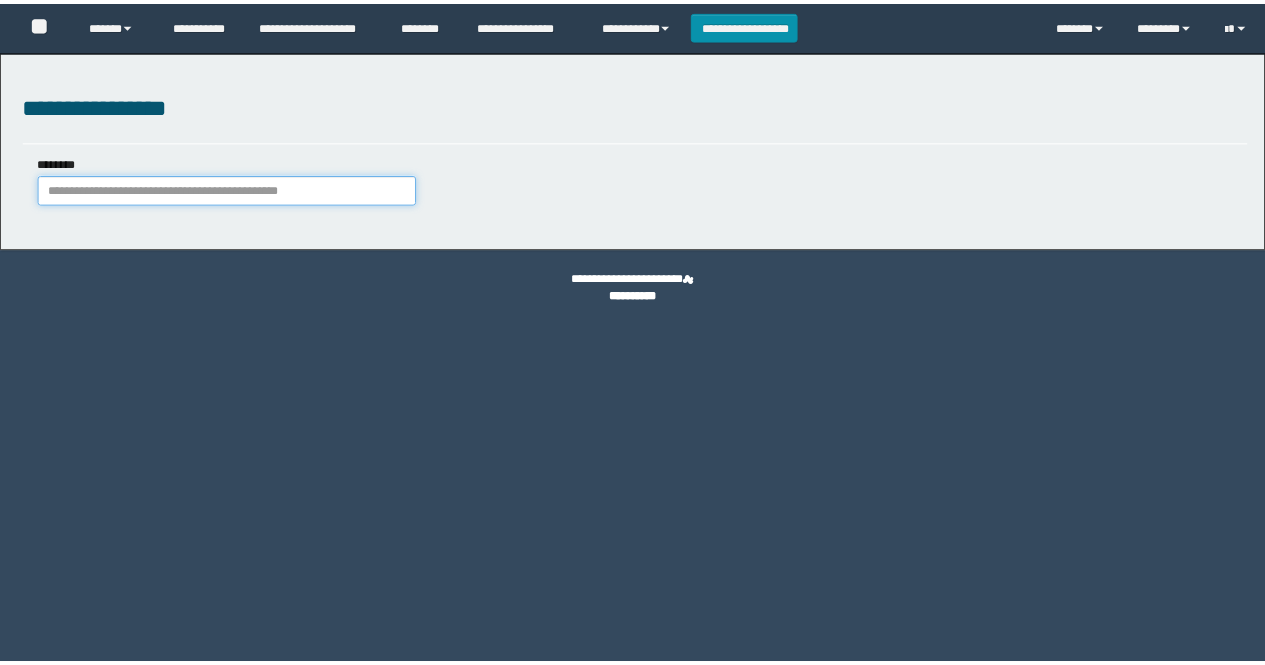 scroll, scrollTop: 0, scrollLeft: 0, axis: both 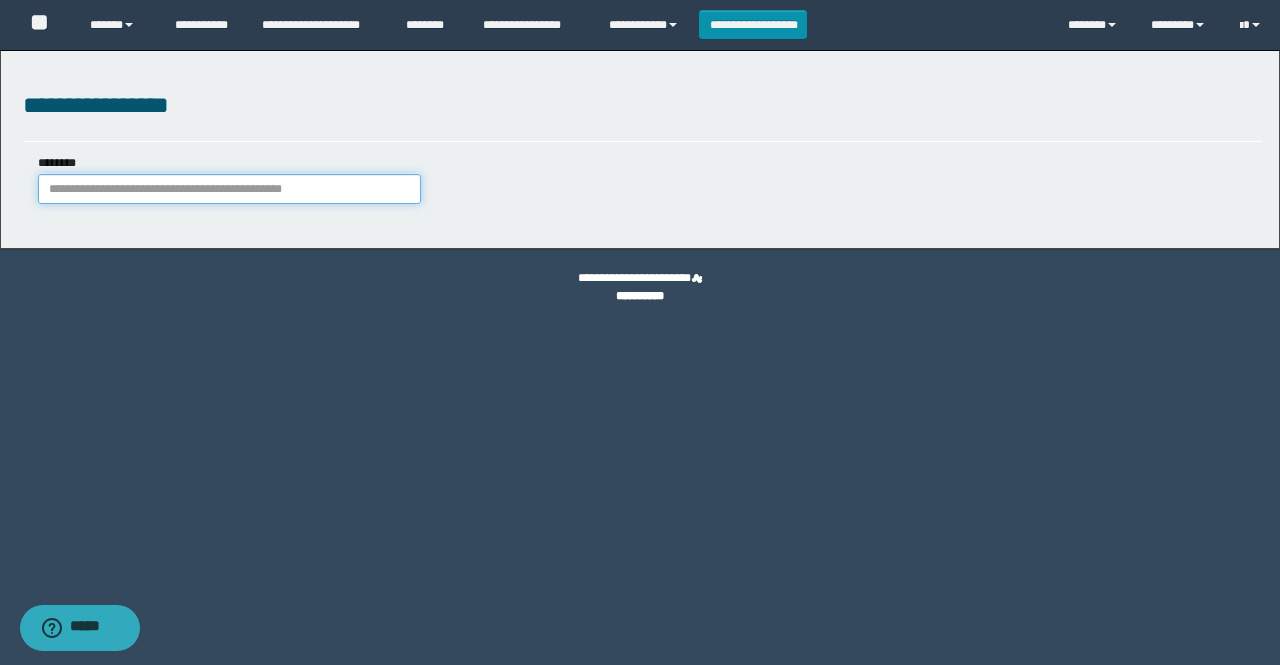 paste on "********" 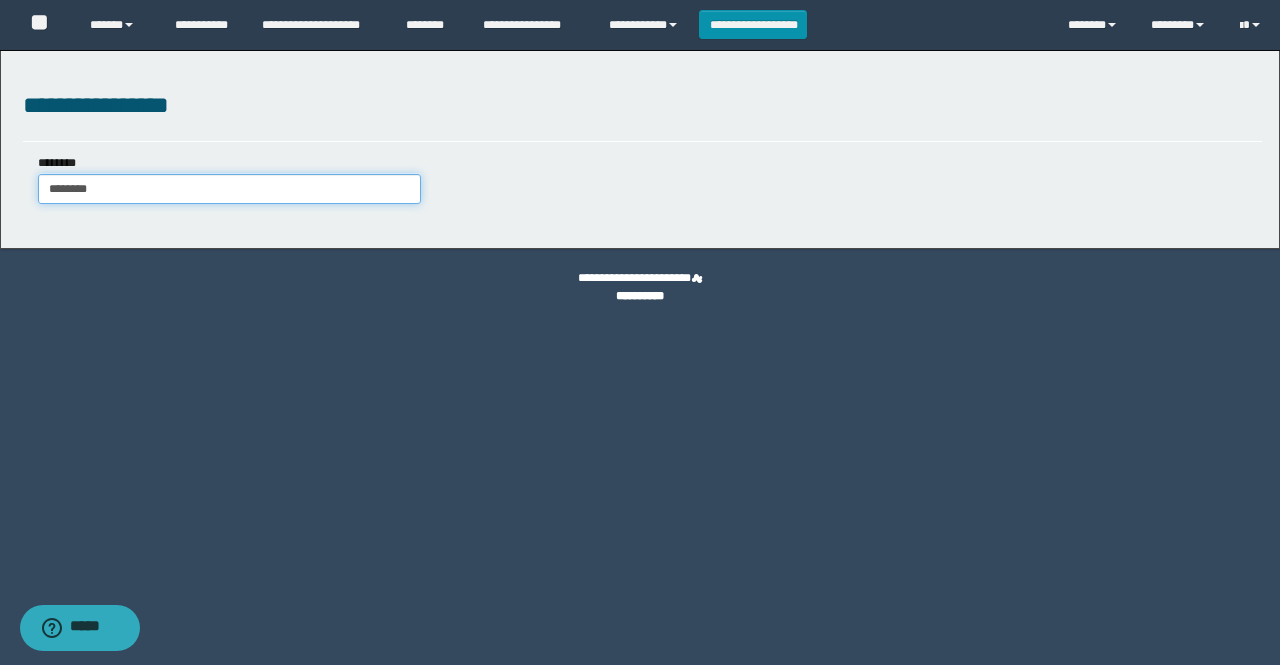 type on "********" 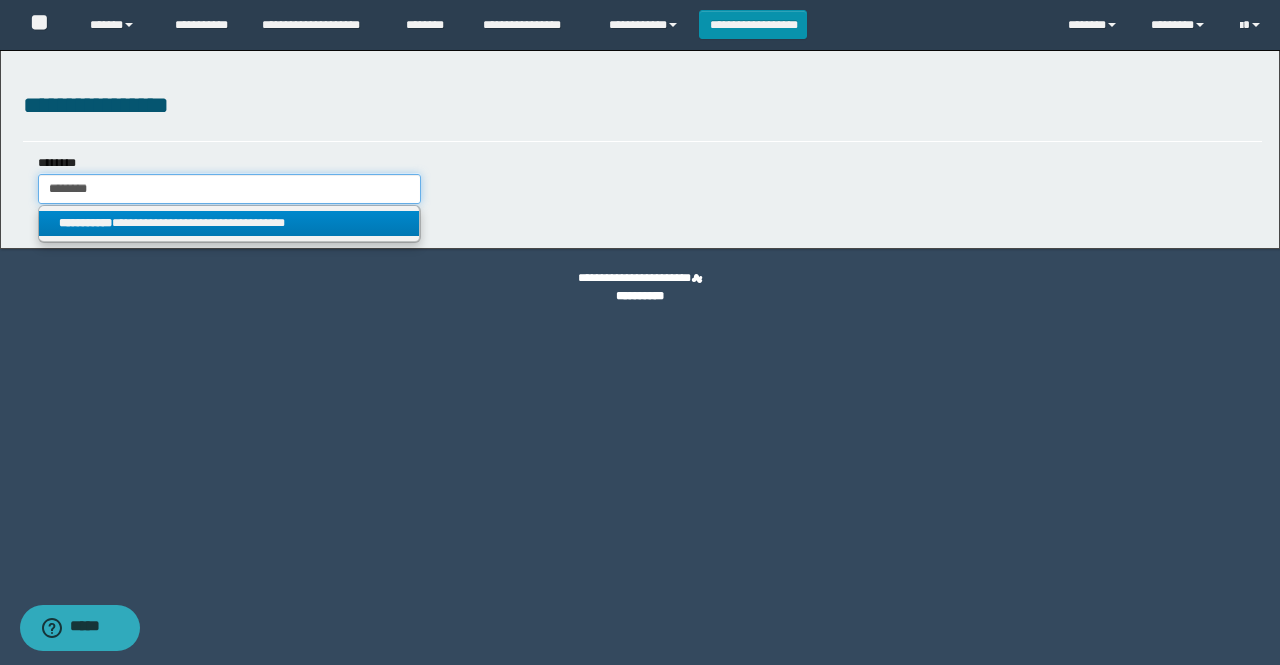 type on "********" 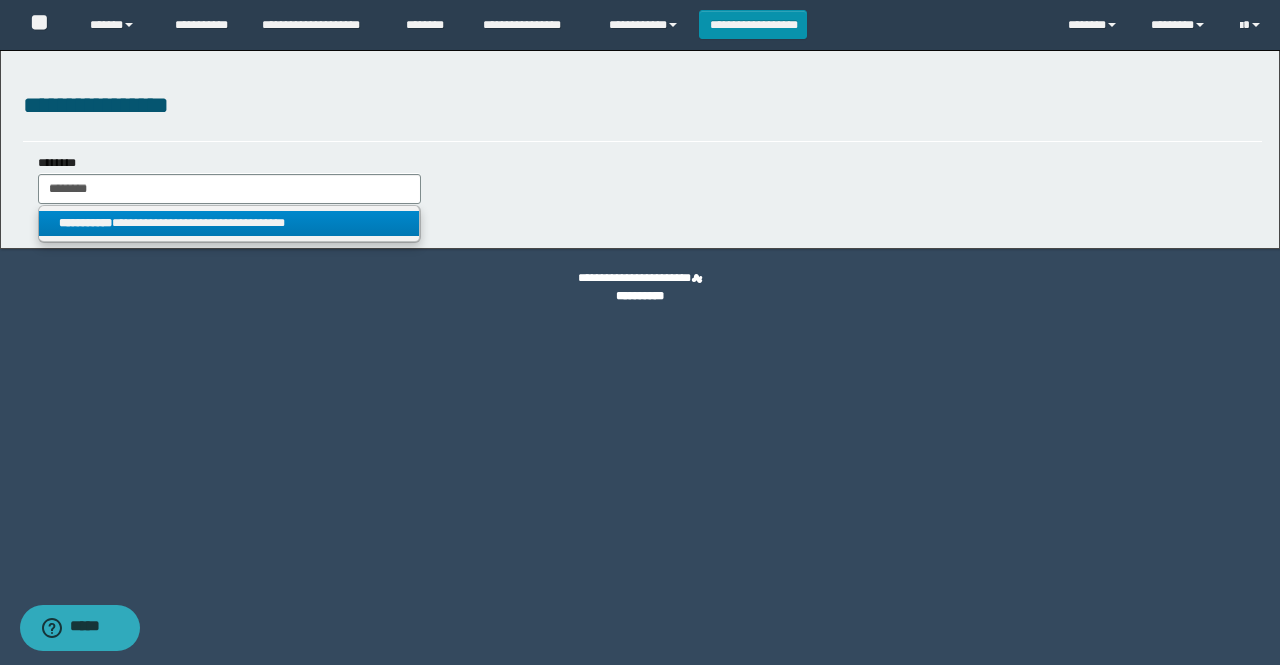 click on "**********" at bounding box center (229, 223) 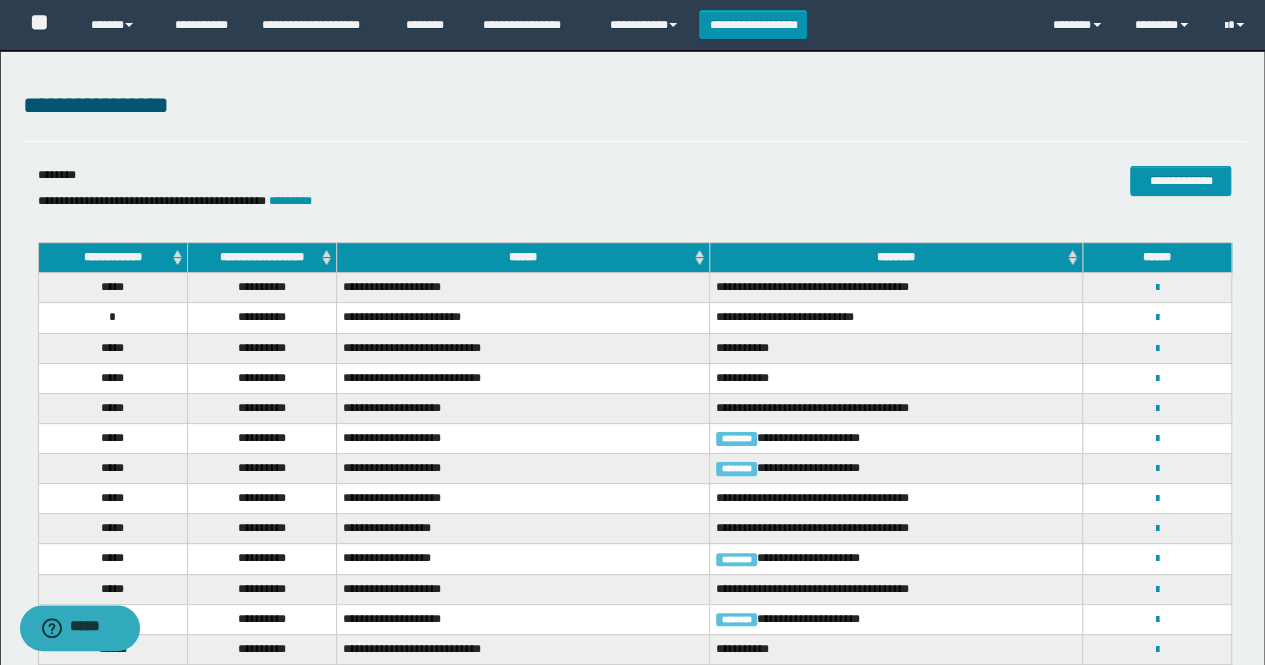 click on "**********" at bounding box center [261, 258] 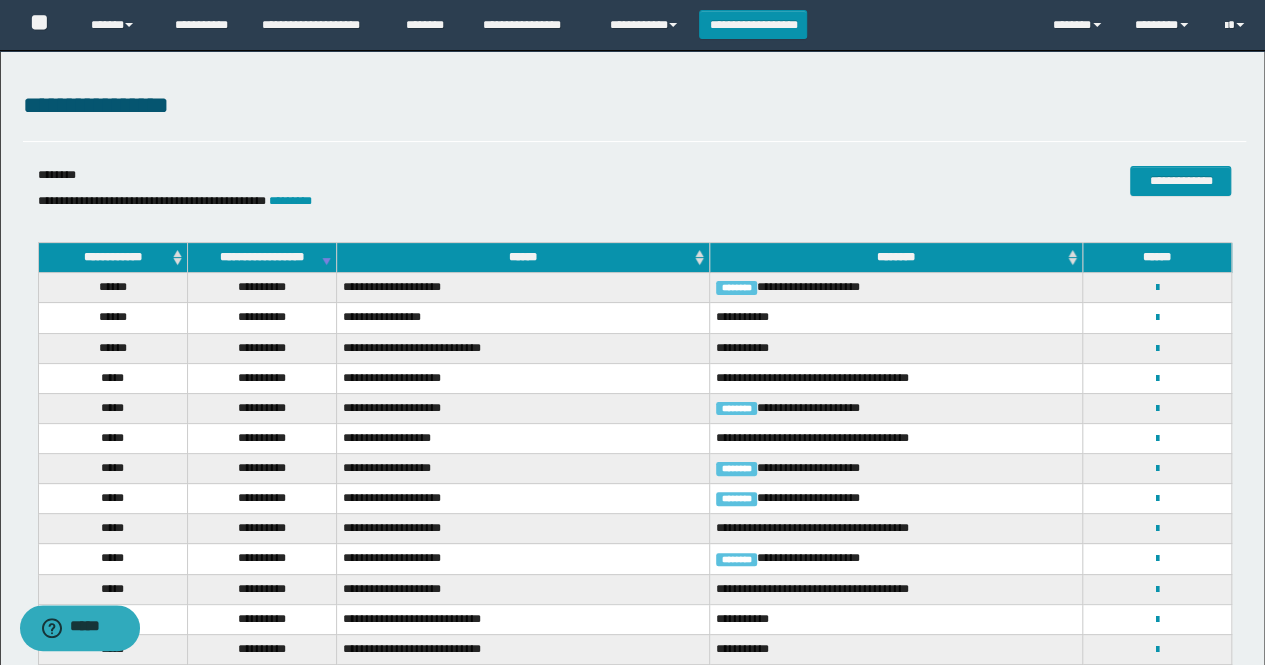 click on "**********" at bounding box center [261, 258] 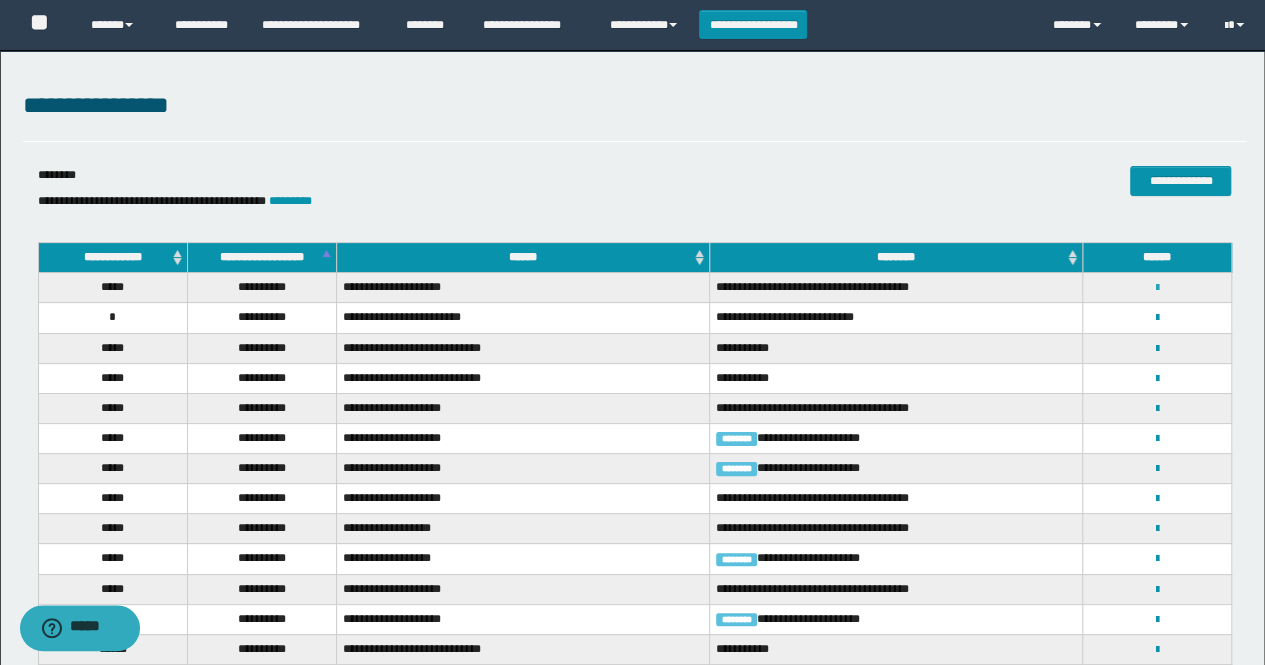 click at bounding box center [1157, 288] 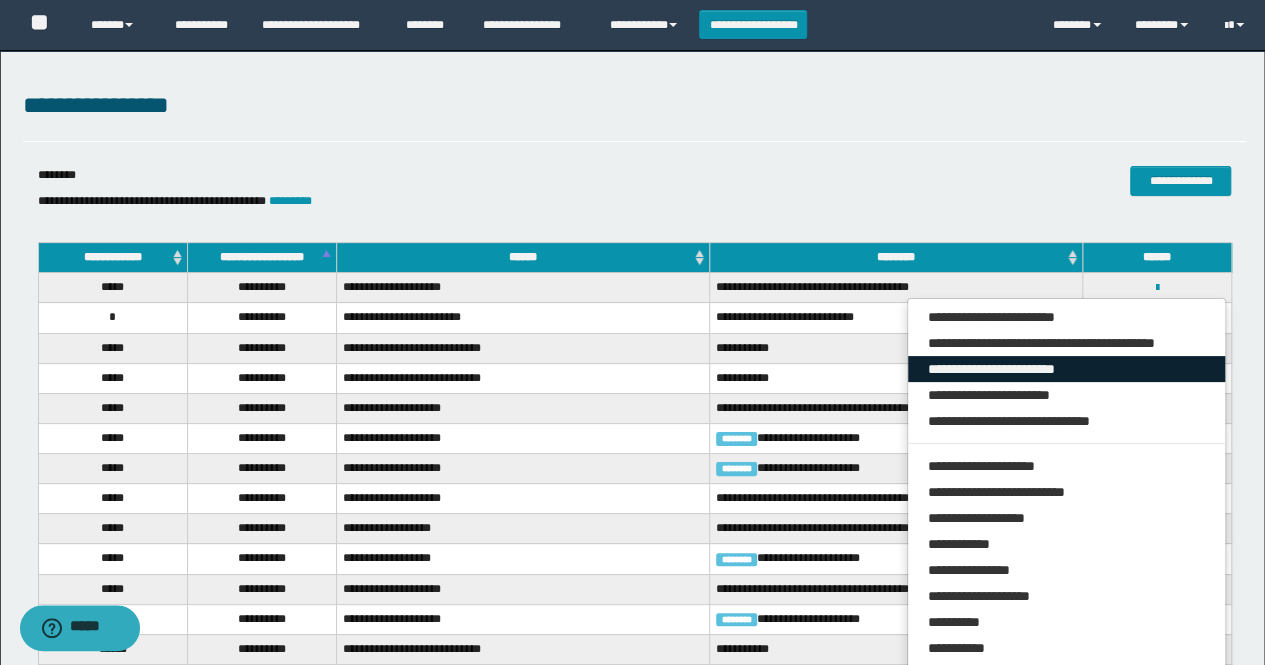 click on "**********" at bounding box center (1067, 369) 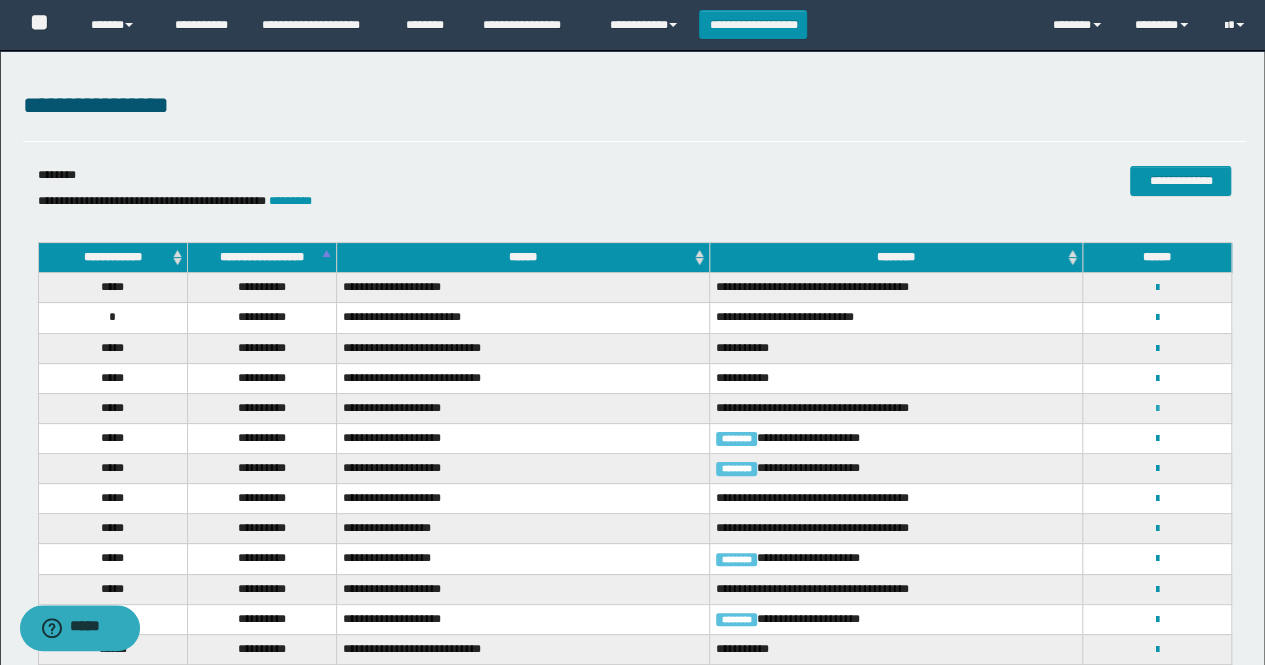 click at bounding box center [1157, 409] 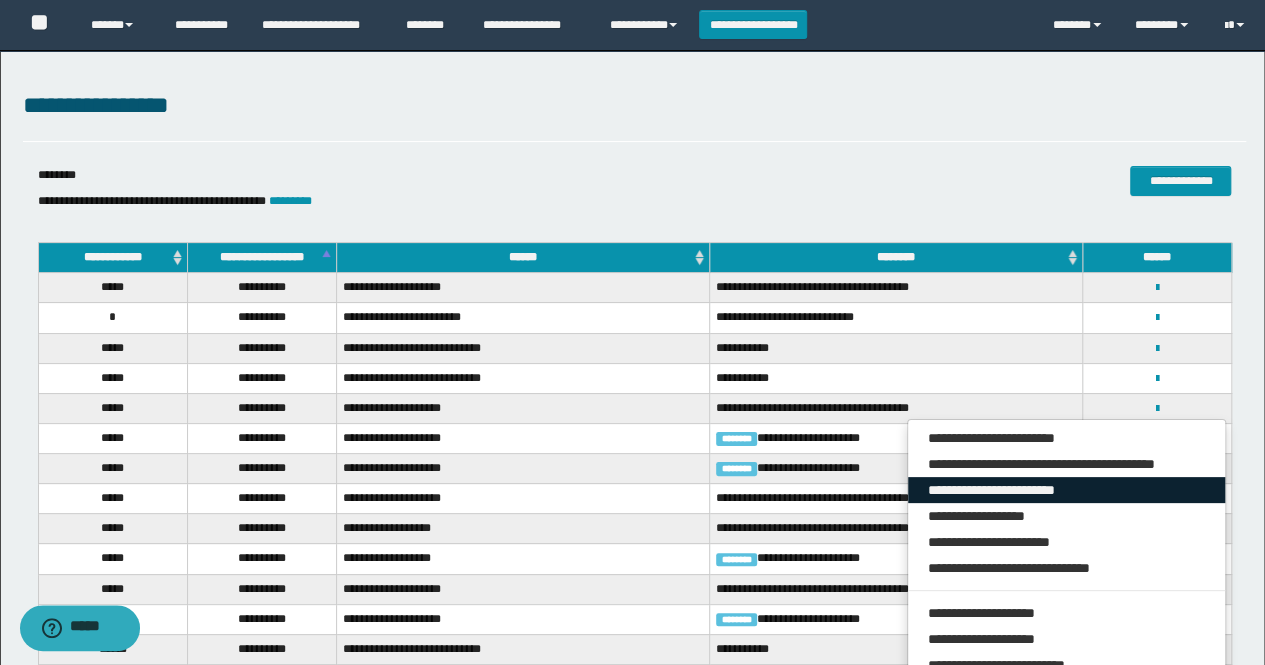 click on "**********" at bounding box center (1067, 490) 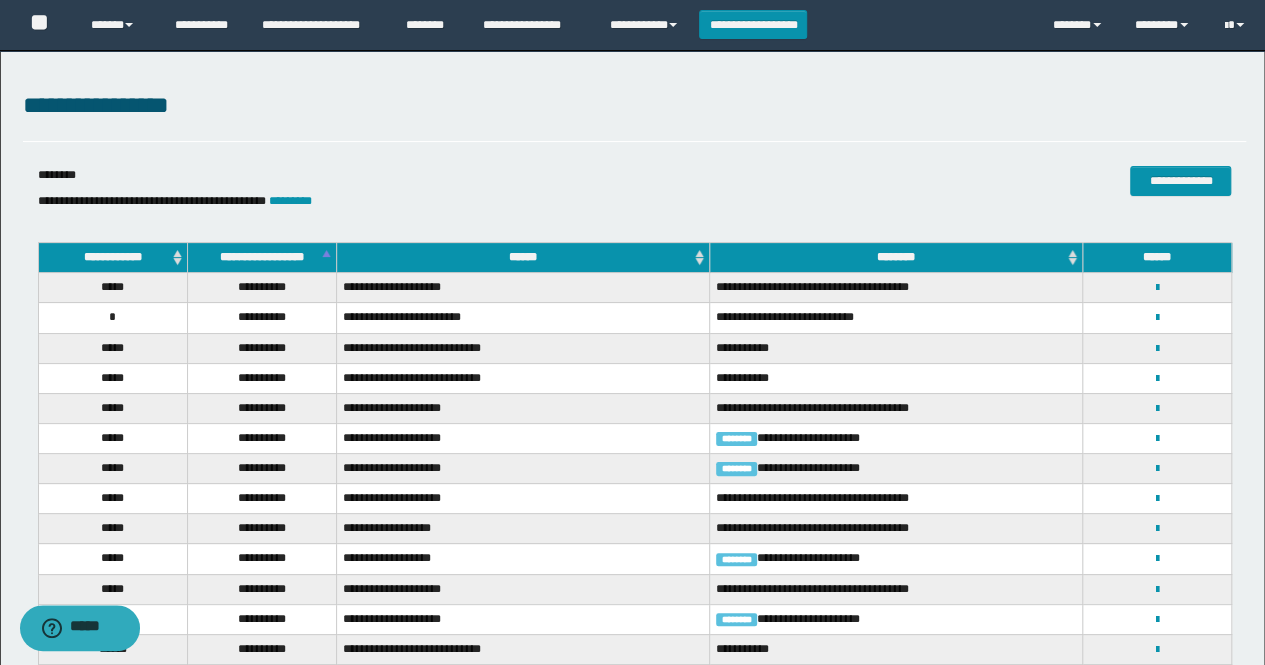 click on "**********" at bounding box center (261, 258) 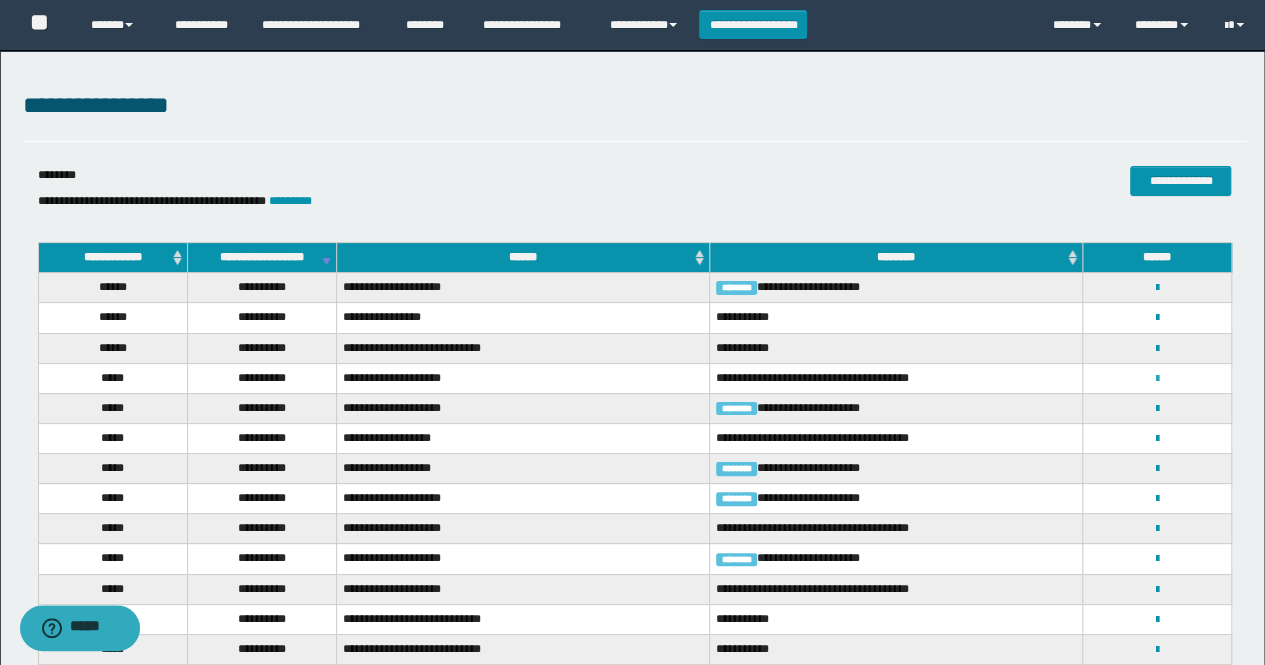 click at bounding box center (1157, 379) 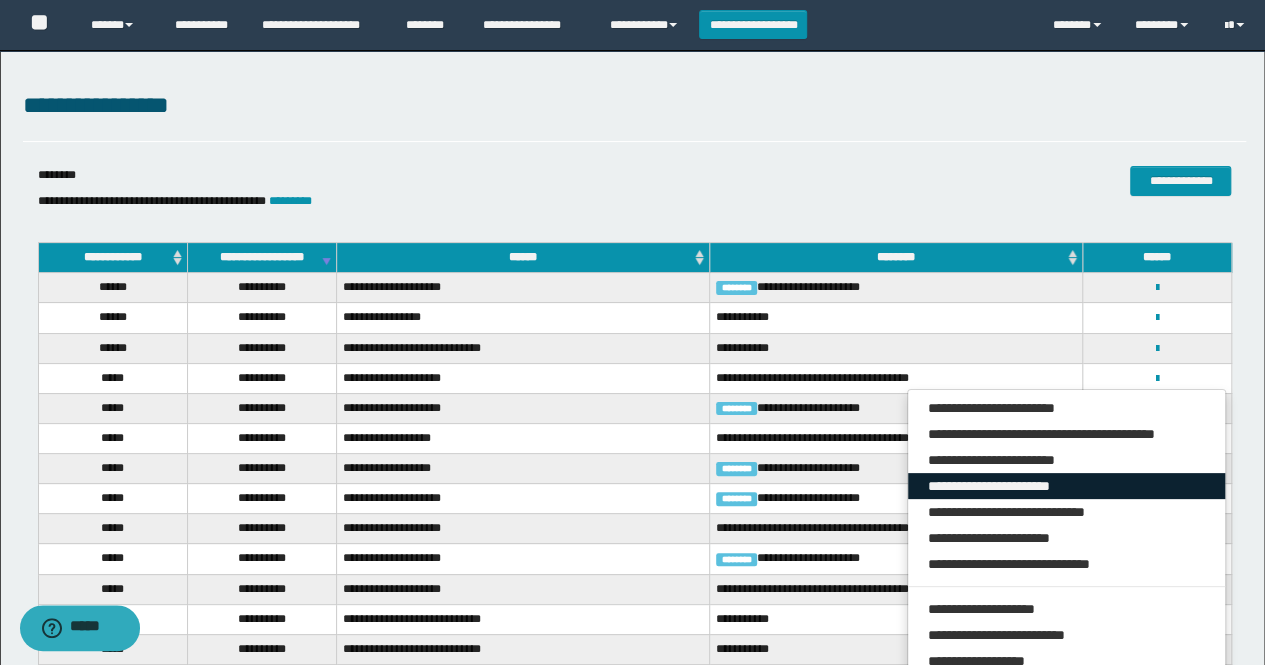 drag, startPoint x: 1082, startPoint y: 473, endPoint x: 1076, endPoint y: 461, distance: 13.416408 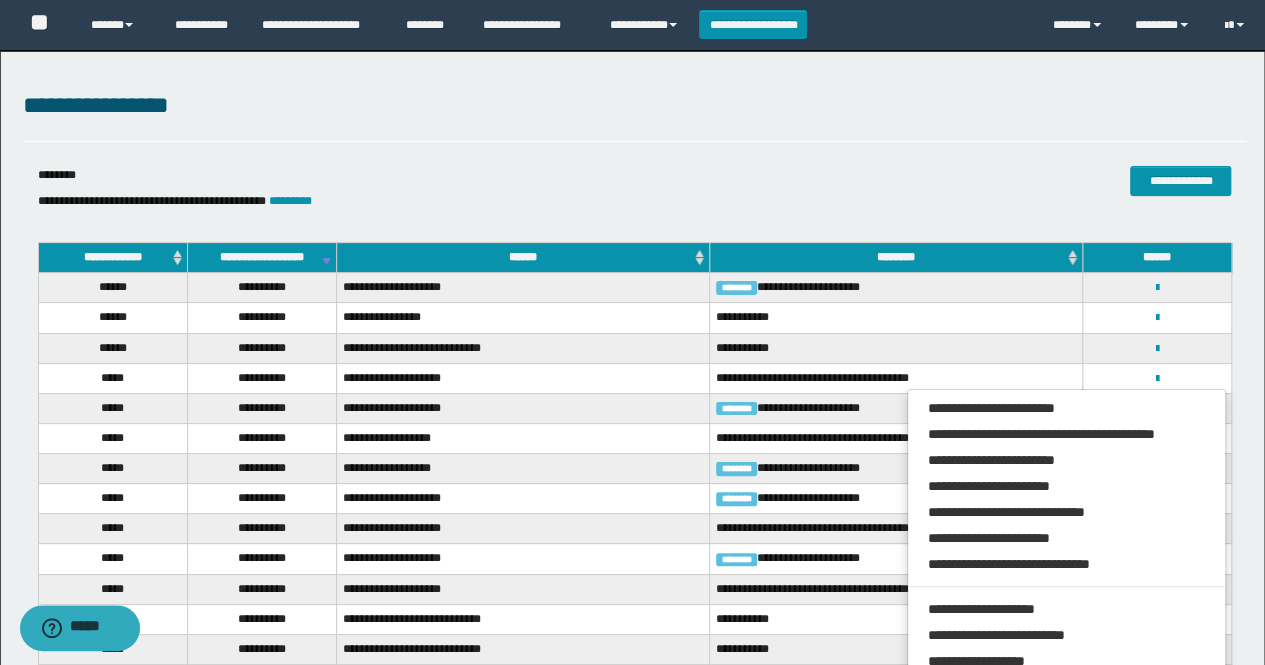 click on "**********" at bounding box center (635, 192) 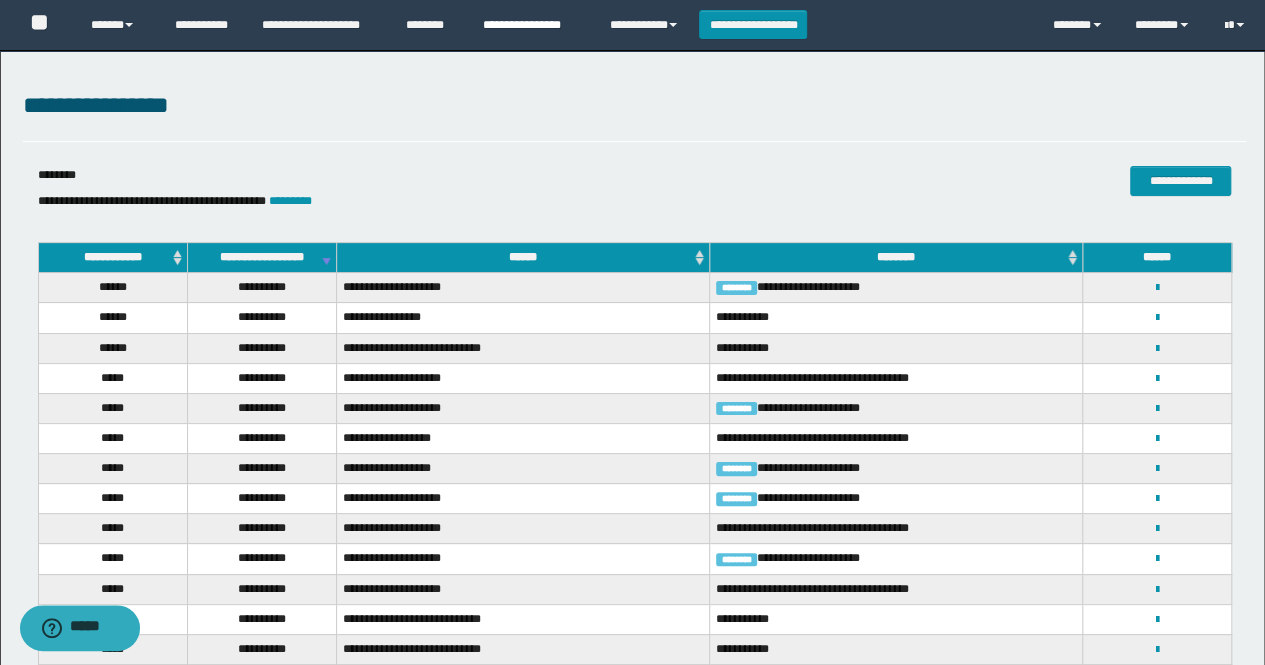 click on "**********" at bounding box center (531, 25) 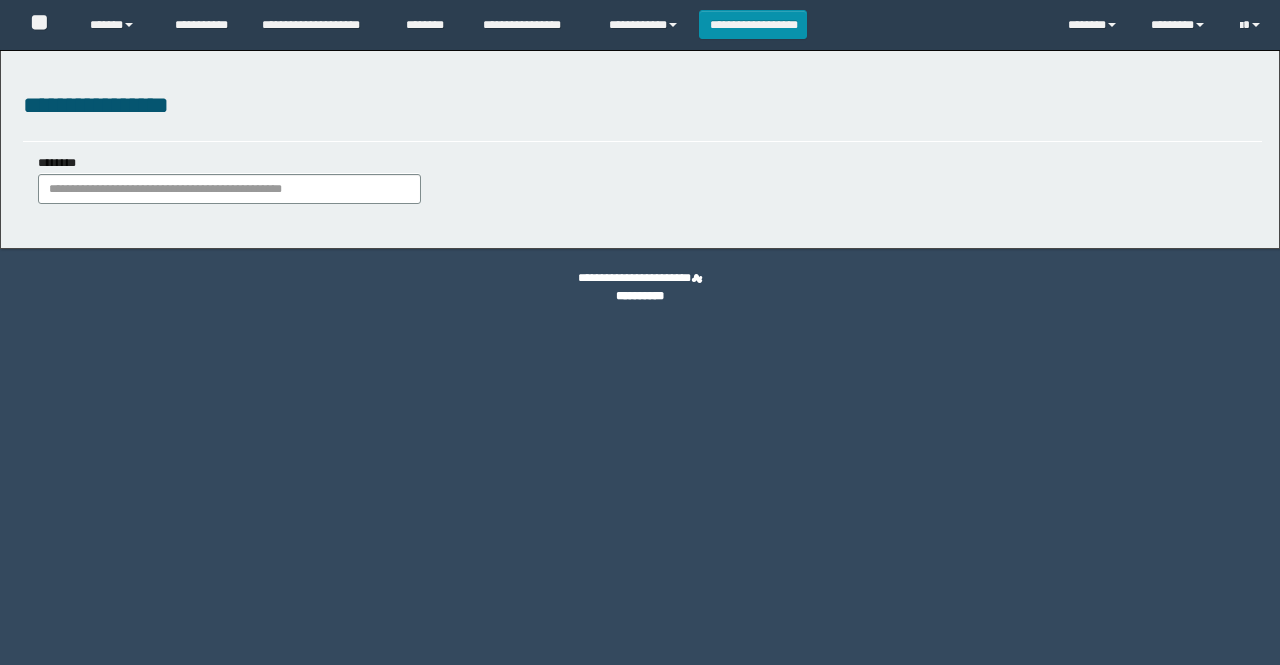 scroll, scrollTop: 0, scrollLeft: 0, axis: both 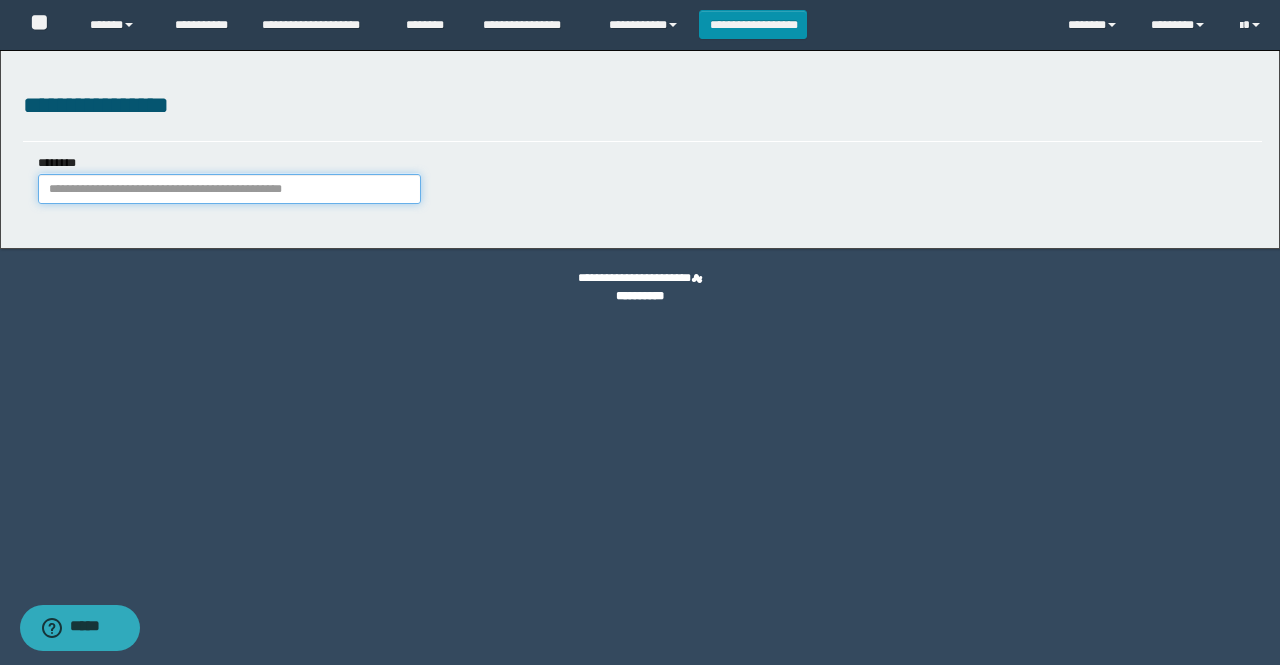 click on "********" at bounding box center [229, 189] 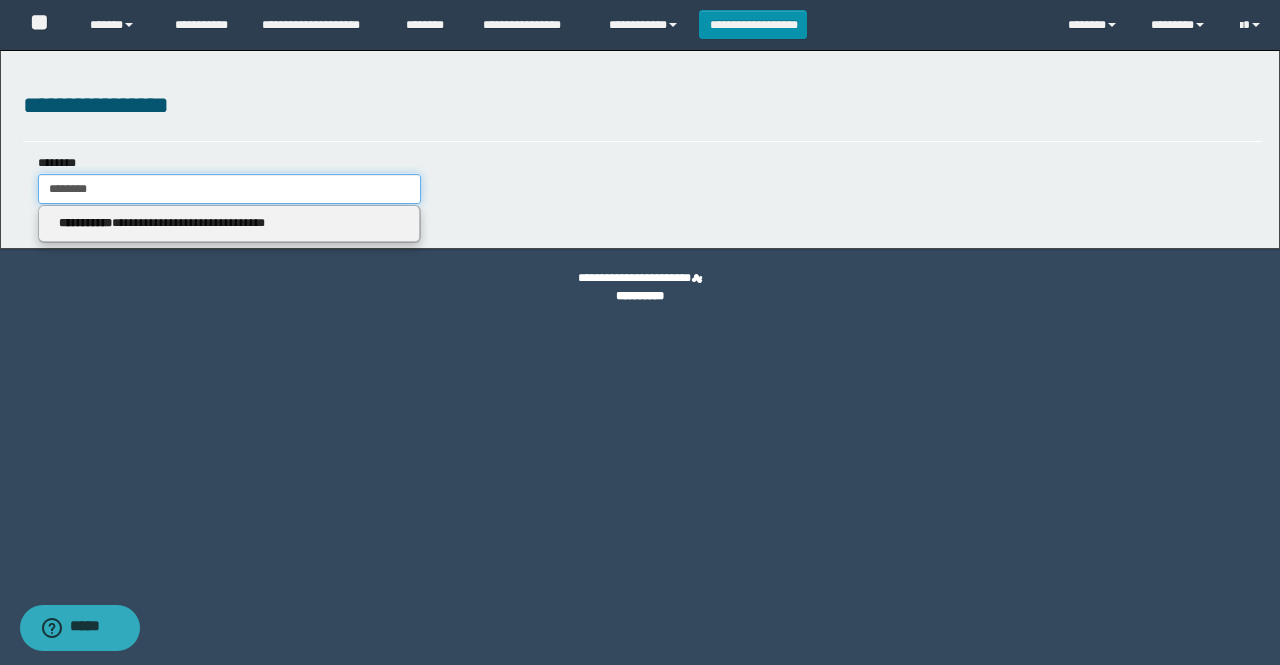 type on "********" 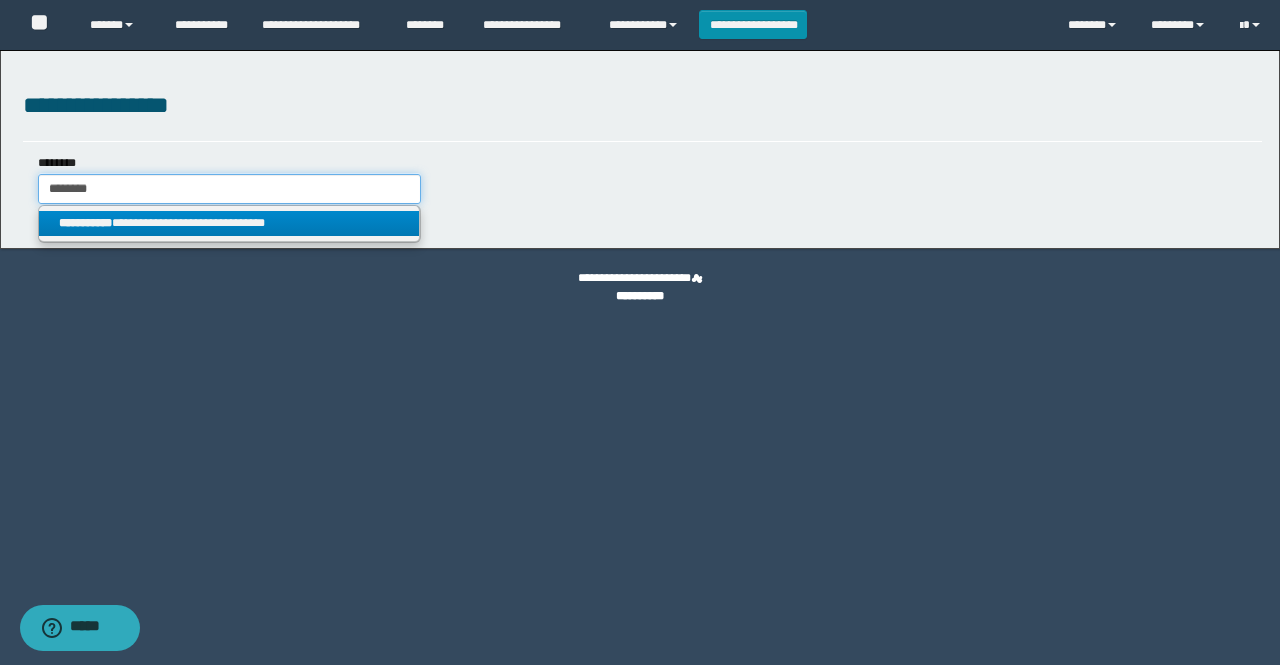 type on "********" 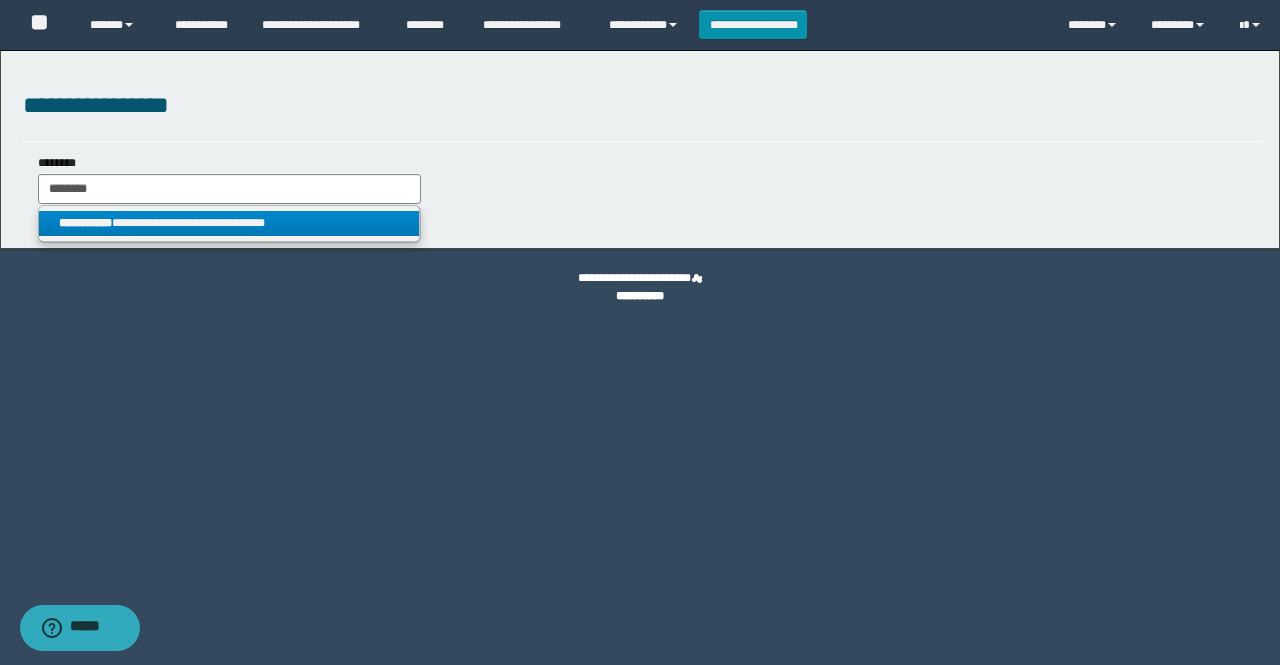 click on "**********" at bounding box center [229, 223] 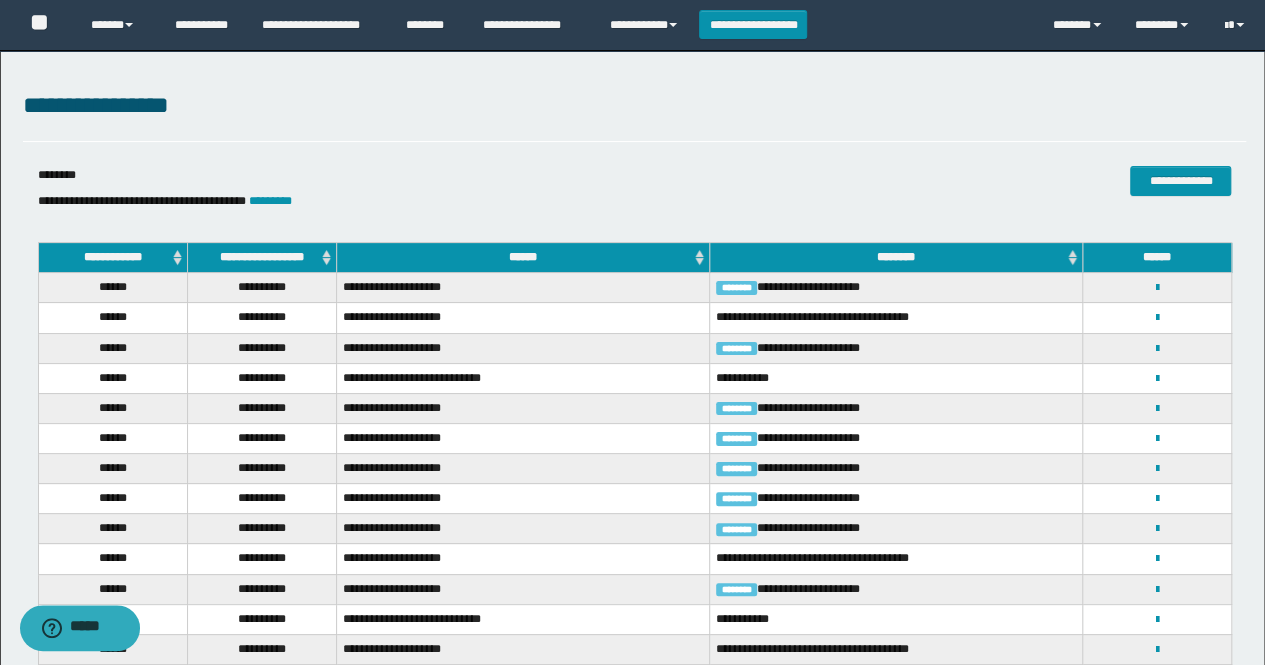click on "**********" at bounding box center [261, 258] 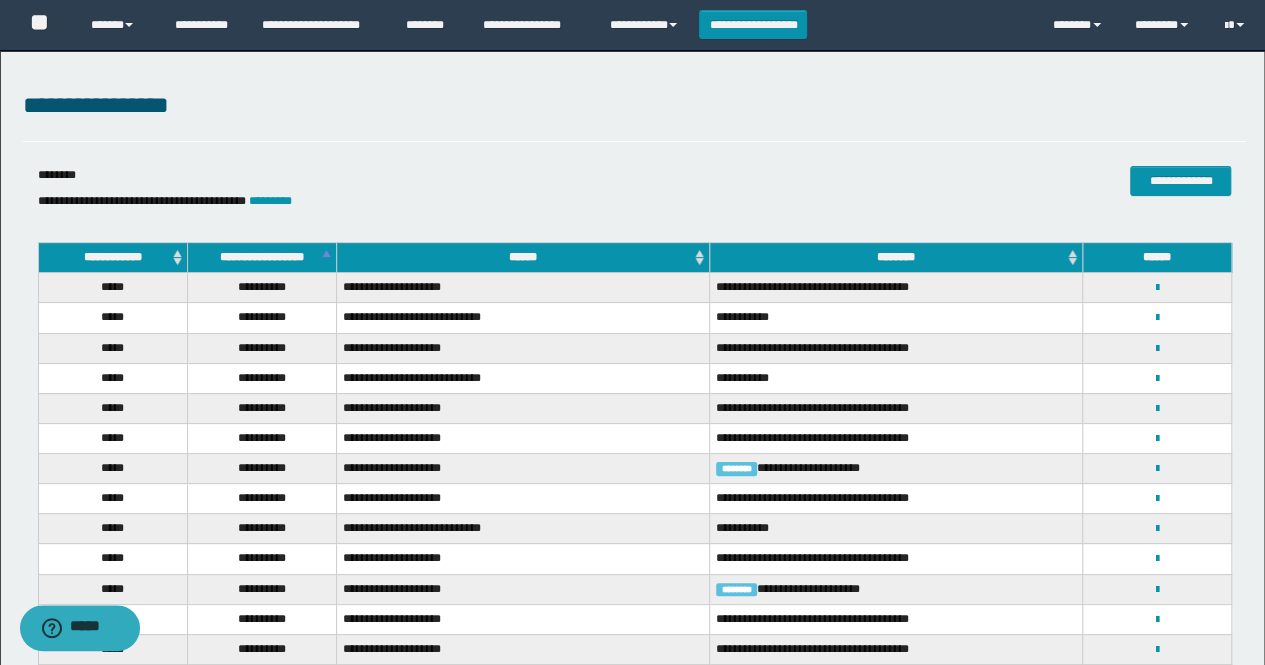 click on "**********" at bounding box center (261, 258) 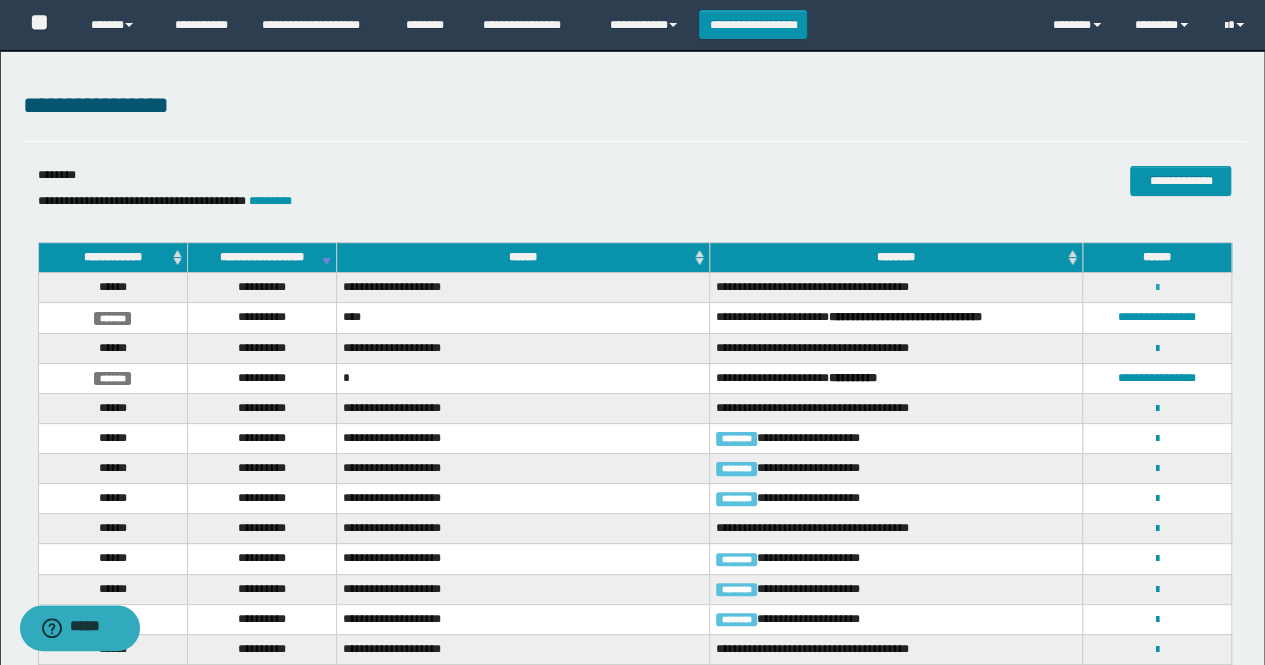 click at bounding box center [1157, 288] 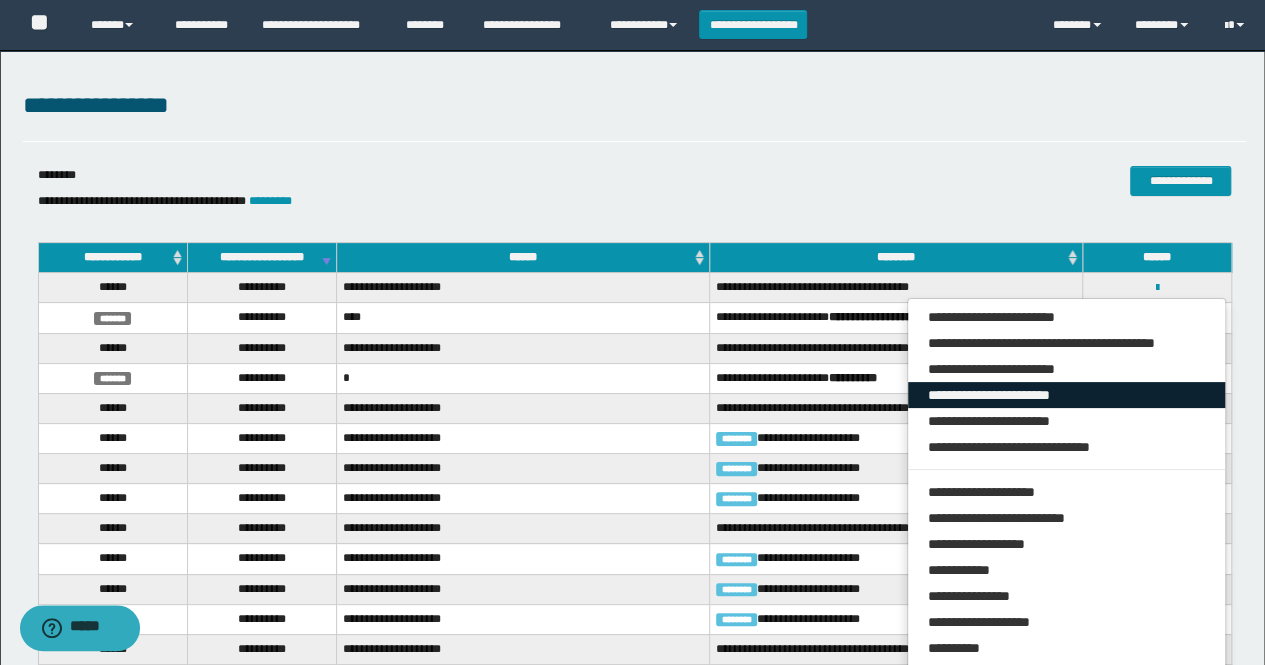 click on "**********" at bounding box center [1067, 395] 